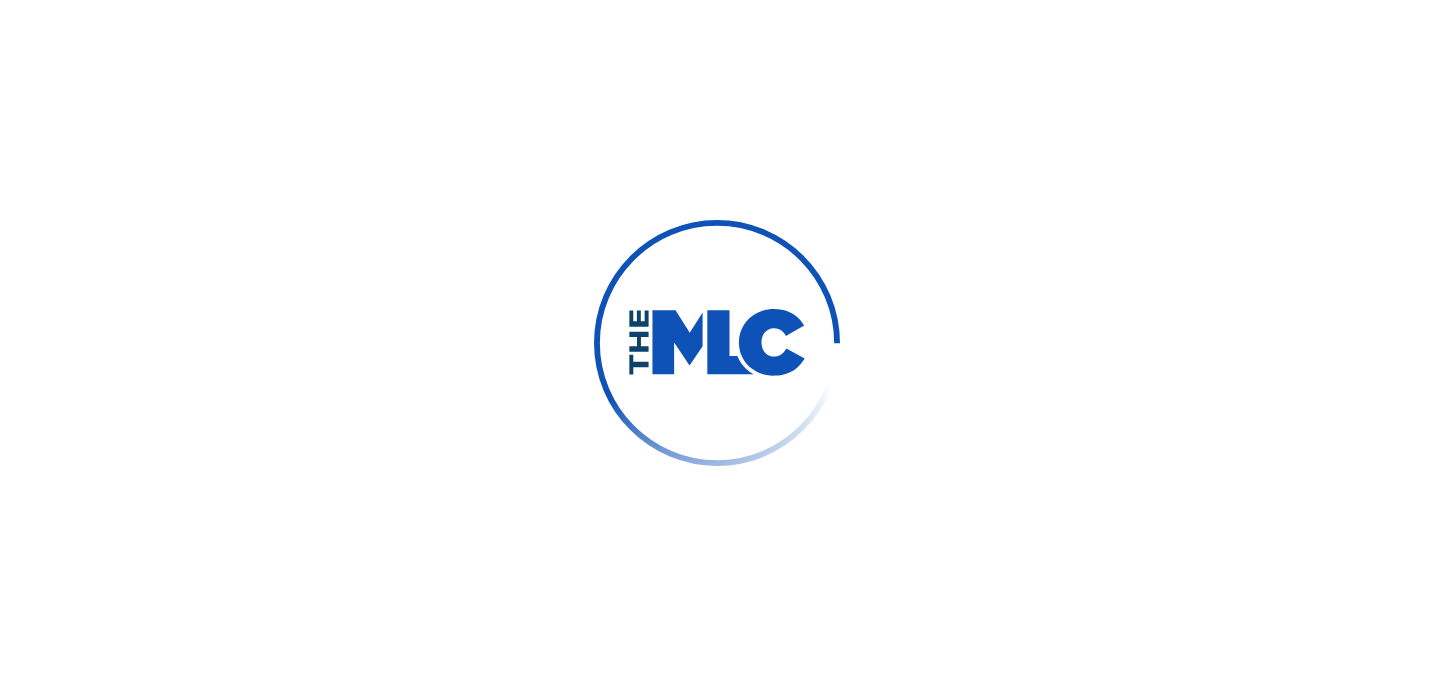 scroll, scrollTop: 0, scrollLeft: 0, axis: both 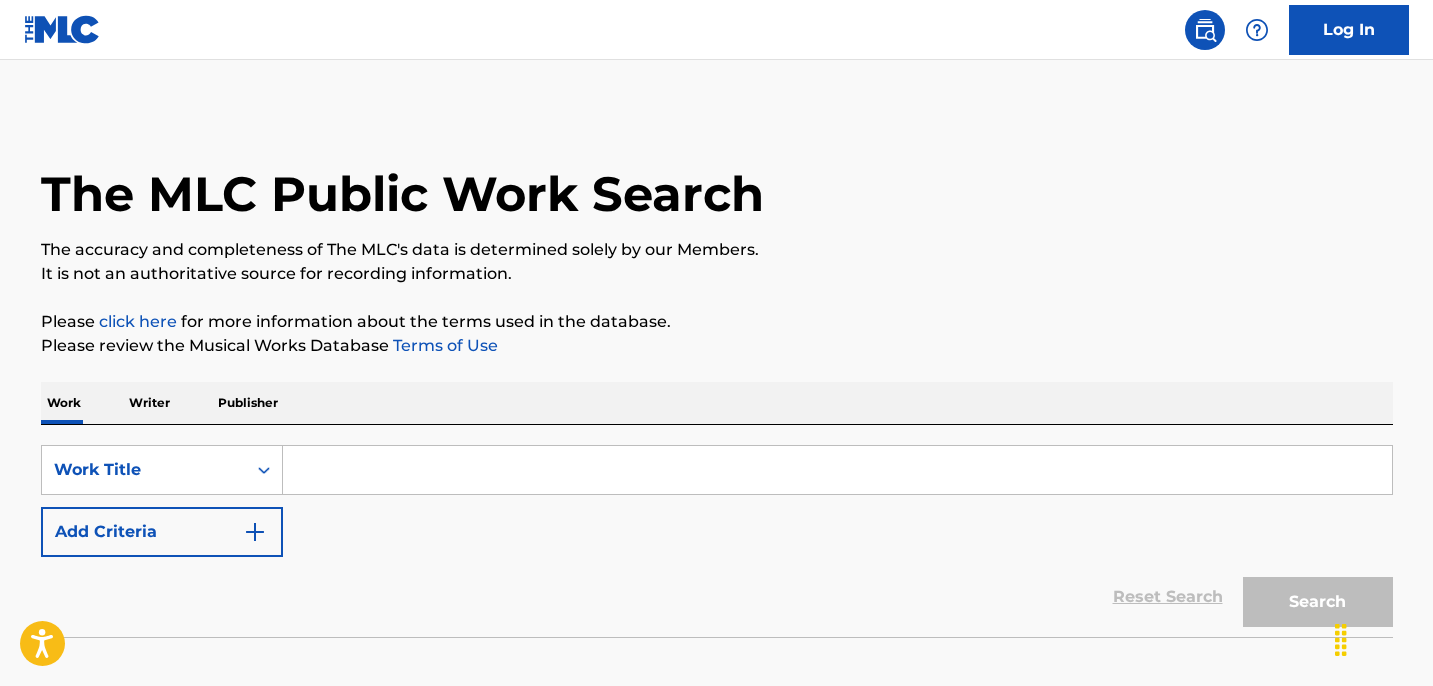 click at bounding box center [837, 470] 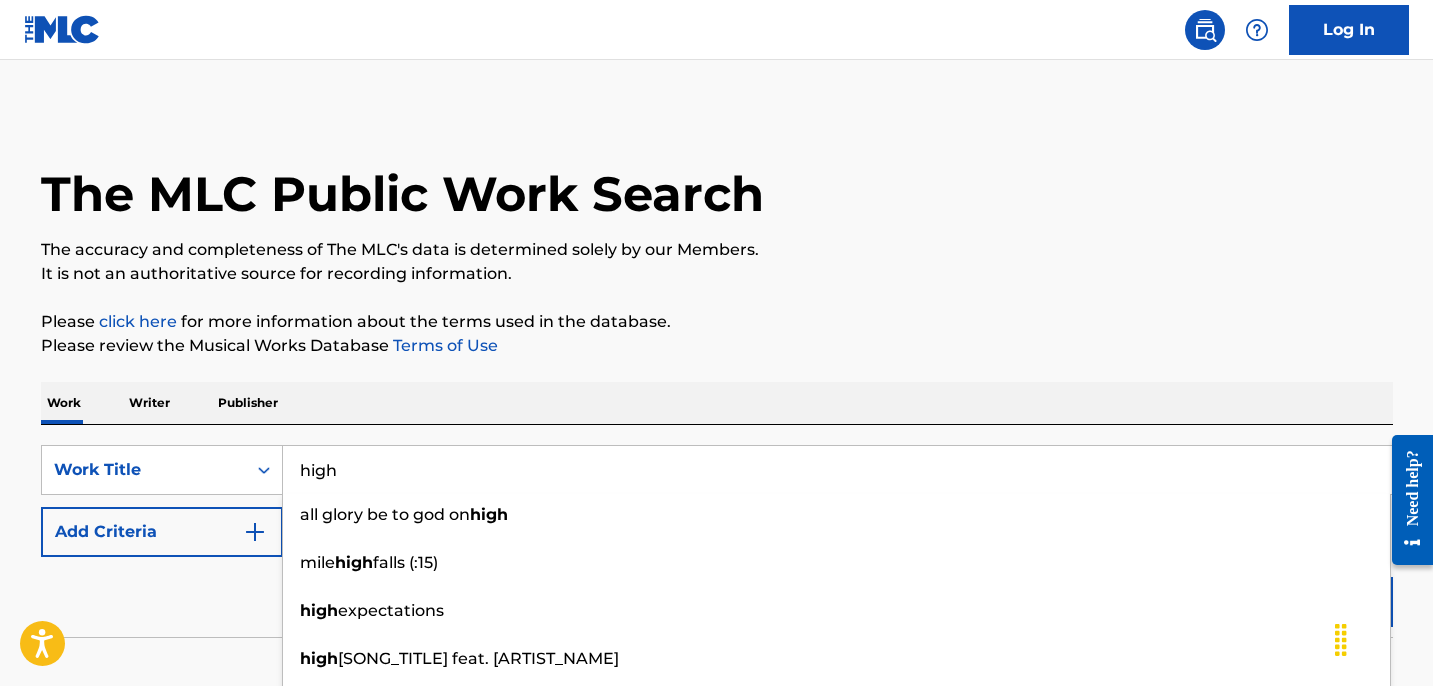 type on "high" 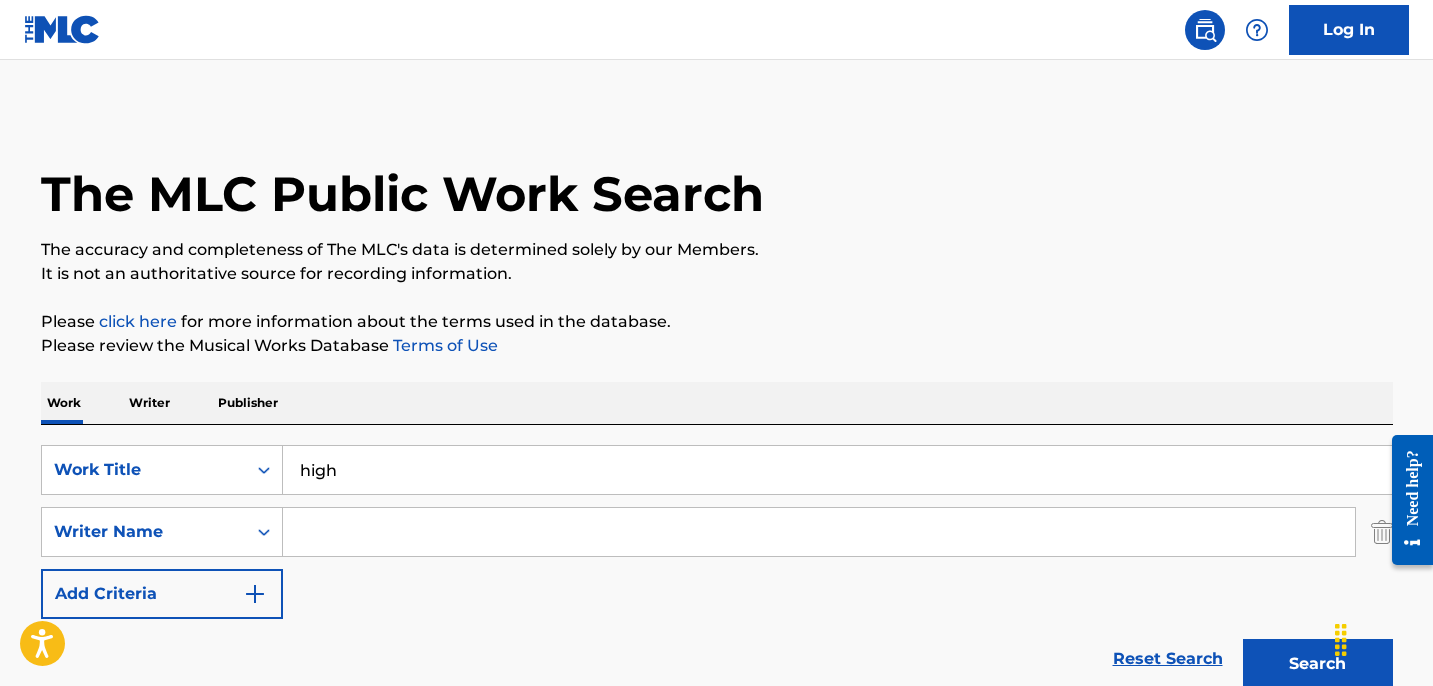 click at bounding box center [819, 532] 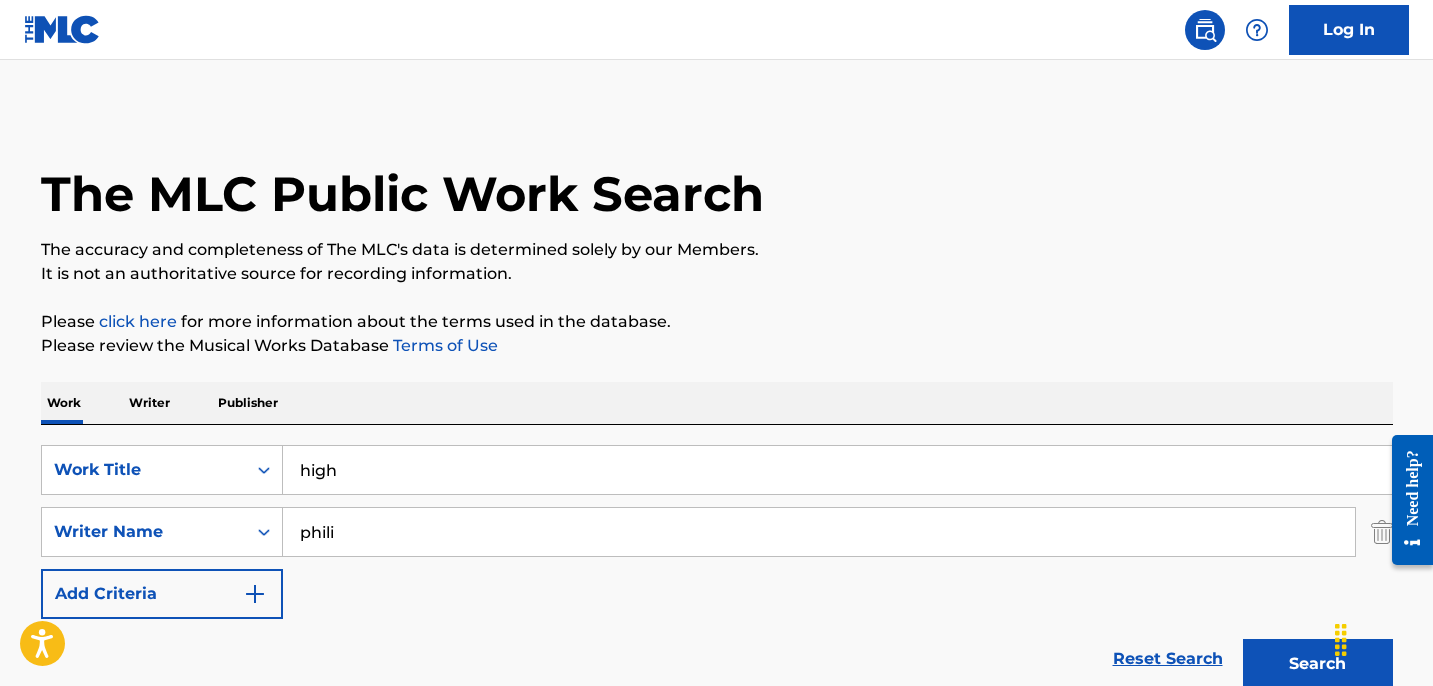 click on "phili" at bounding box center (819, 532) 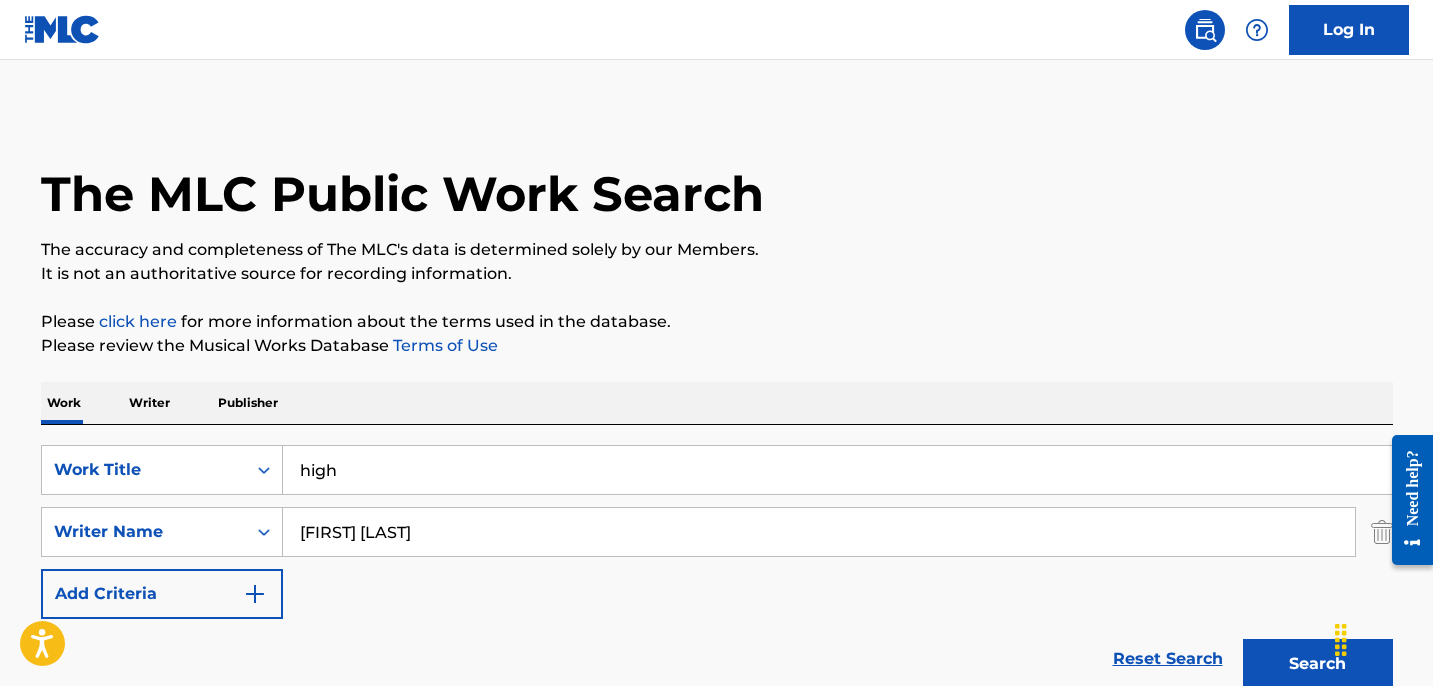 type on "[LAST]" 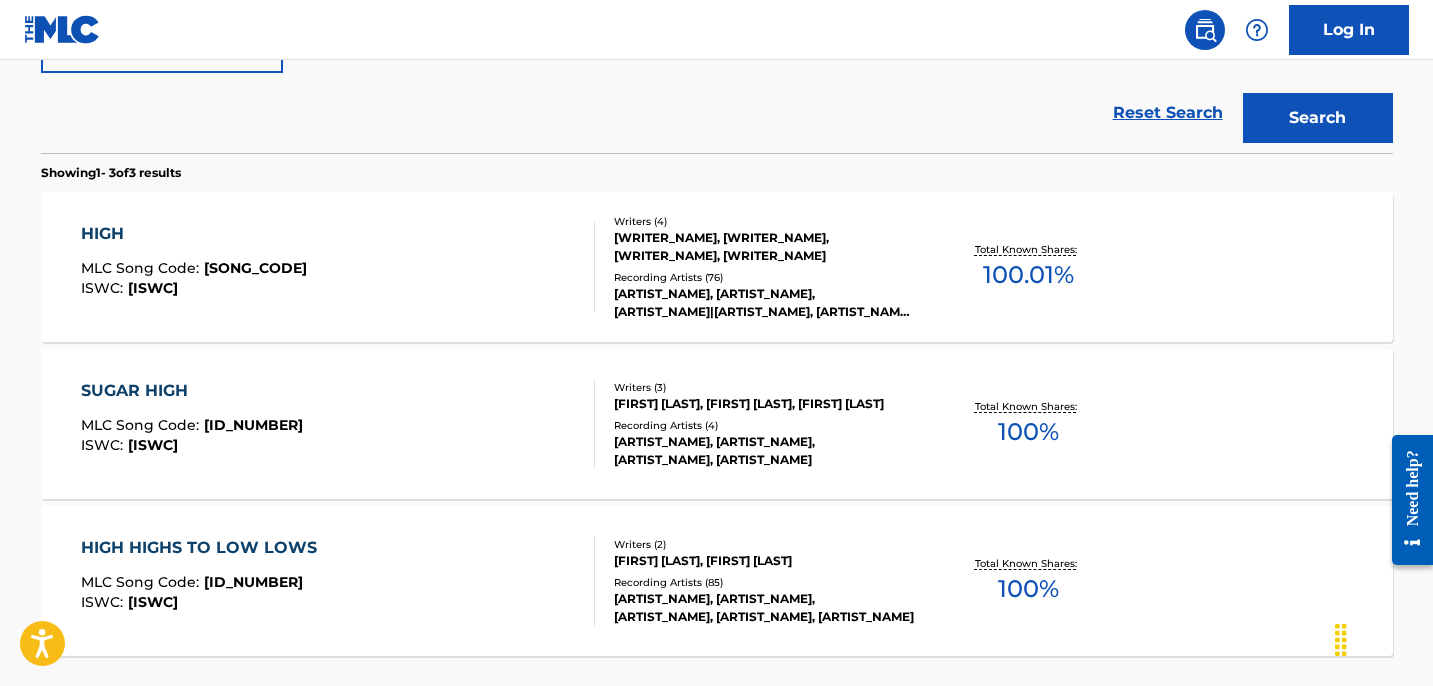 scroll, scrollTop: 566, scrollLeft: 0, axis: vertical 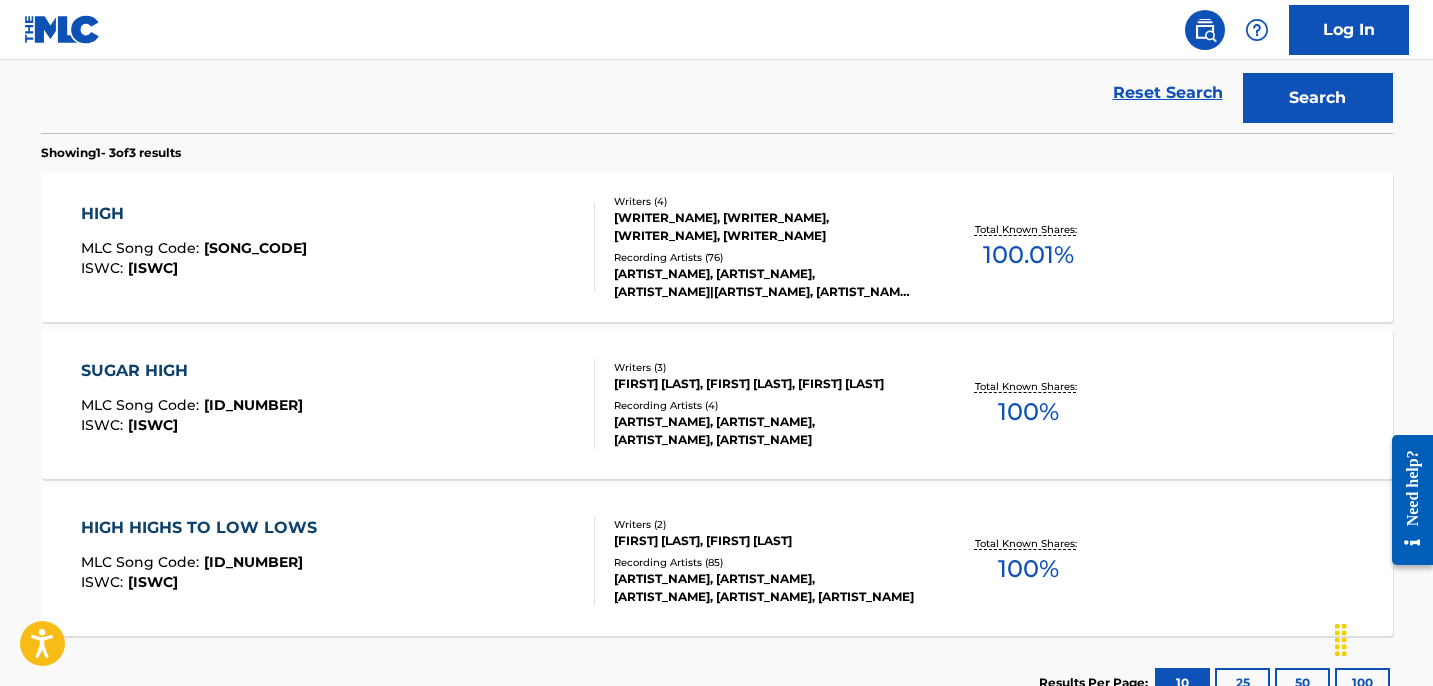 click on "HIGH MLC Song Code : [ID] ISWC : [PHONE]" at bounding box center (338, 247) 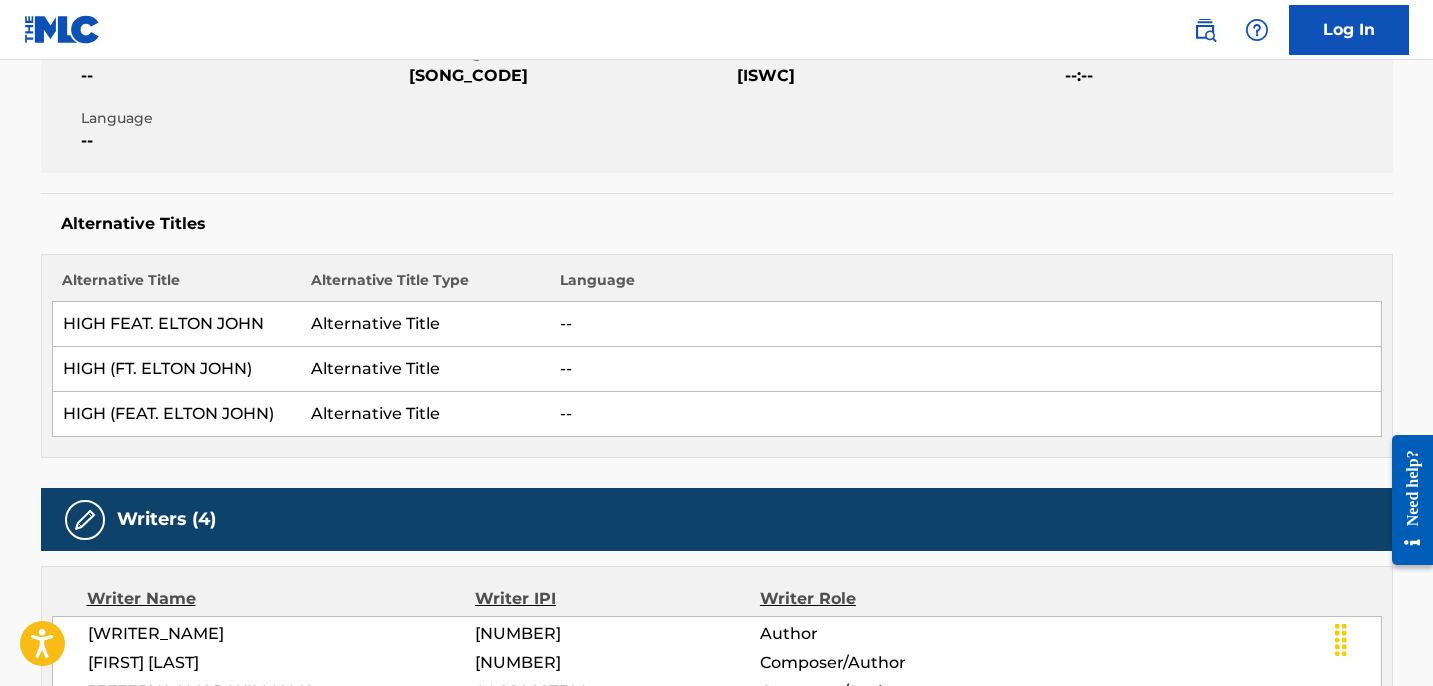 scroll, scrollTop: 0, scrollLeft: 0, axis: both 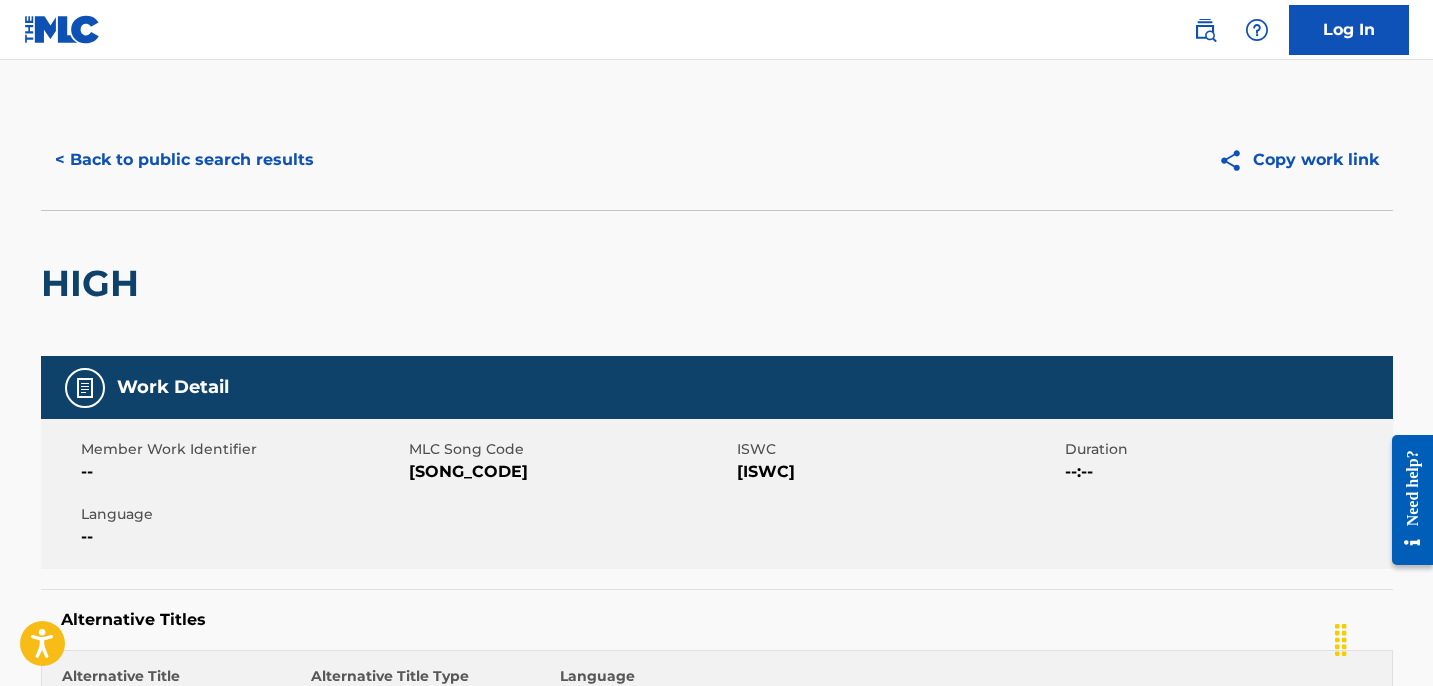 click on "[ID]" at bounding box center (570, 472) 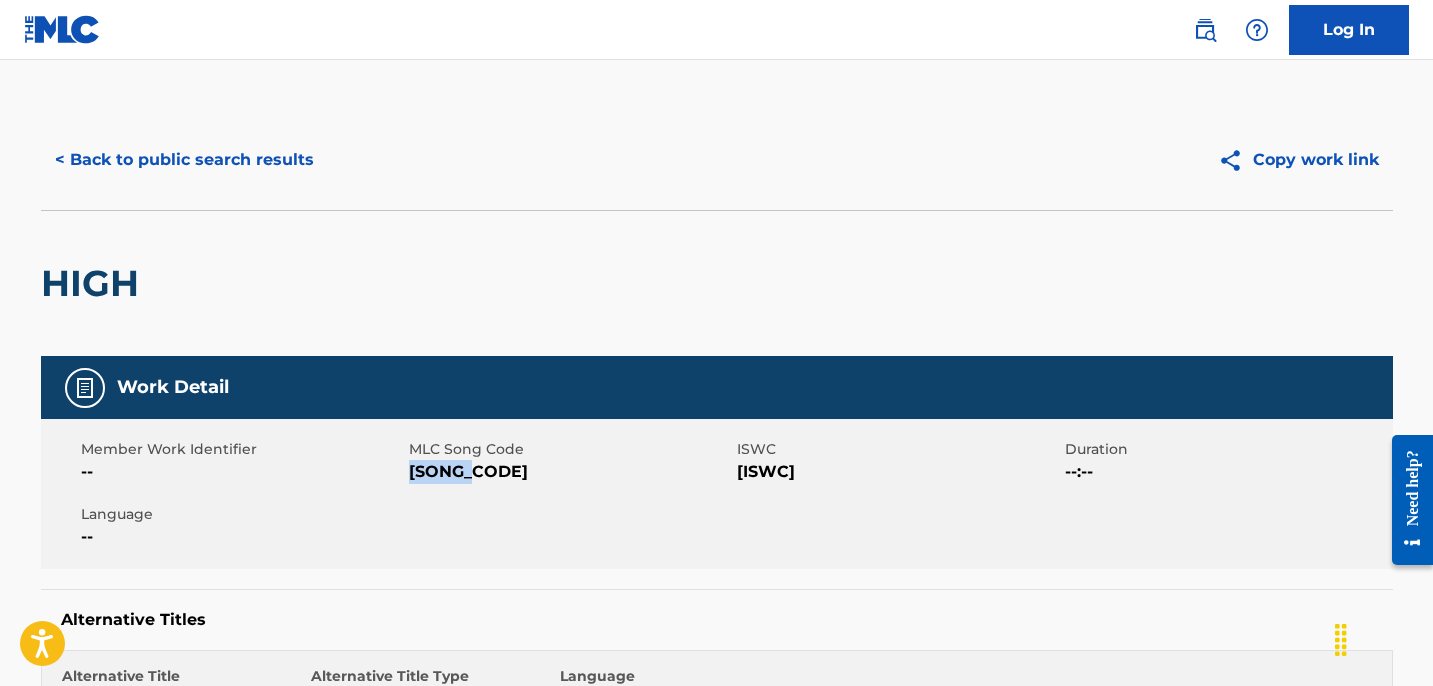 click on "[ID]" at bounding box center (570, 472) 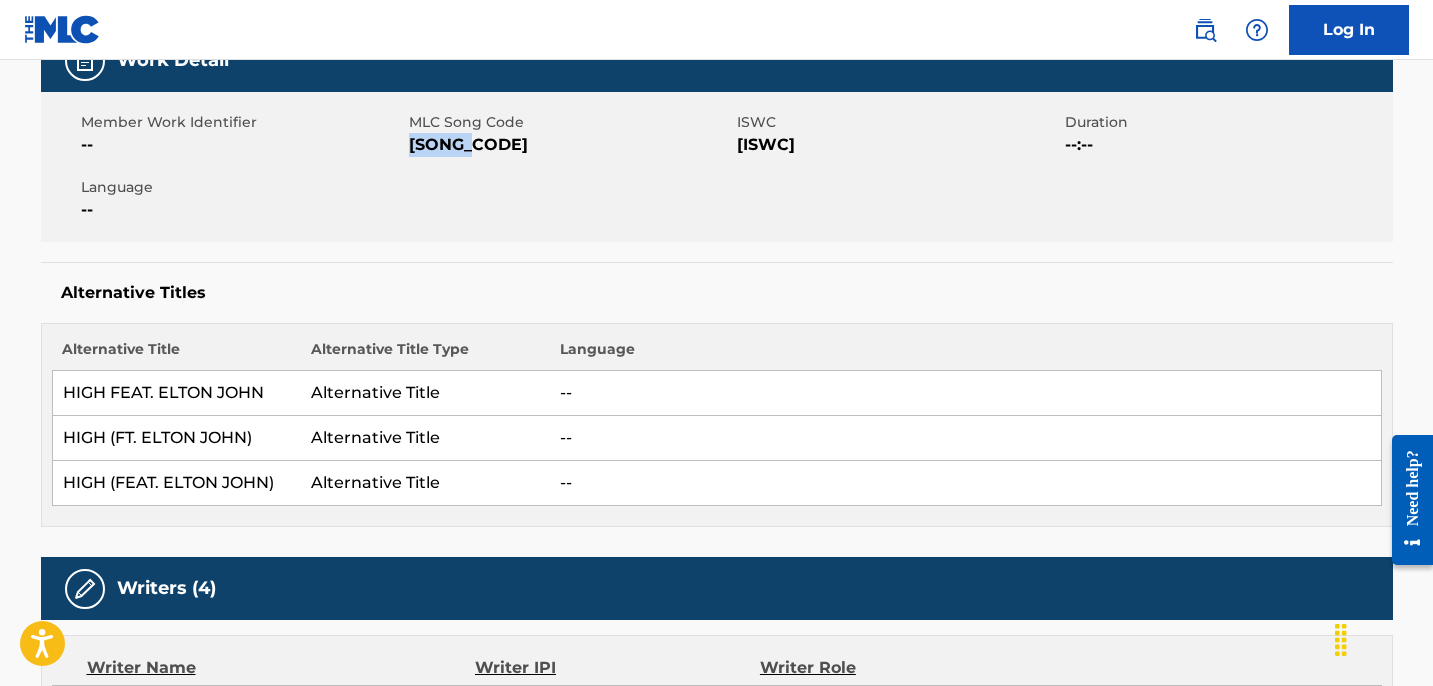 scroll, scrollTop: 0, scrollLeft: 0, axis: both 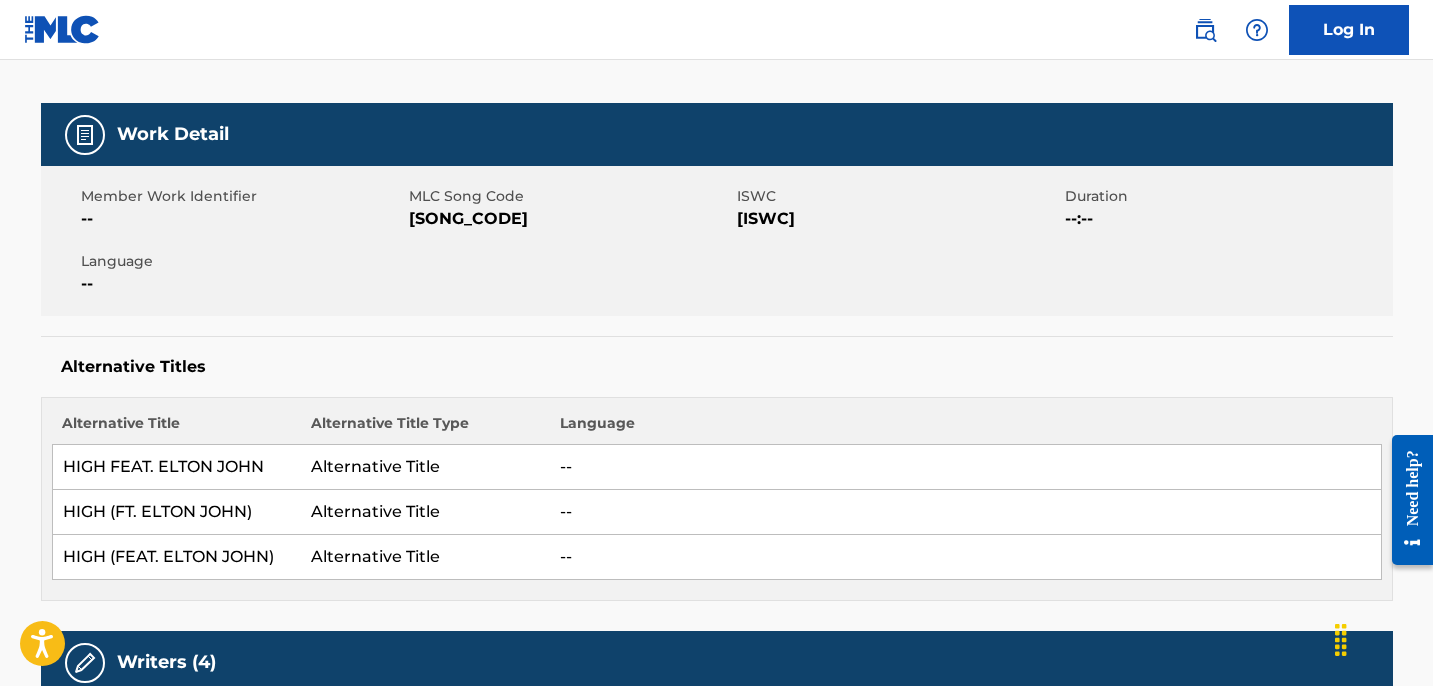 click on "Member Work Identifier -- MLC Song Code HA35GR ISWC T9271067006 Duration --:-- Language --" at bounding box center [717, 241] 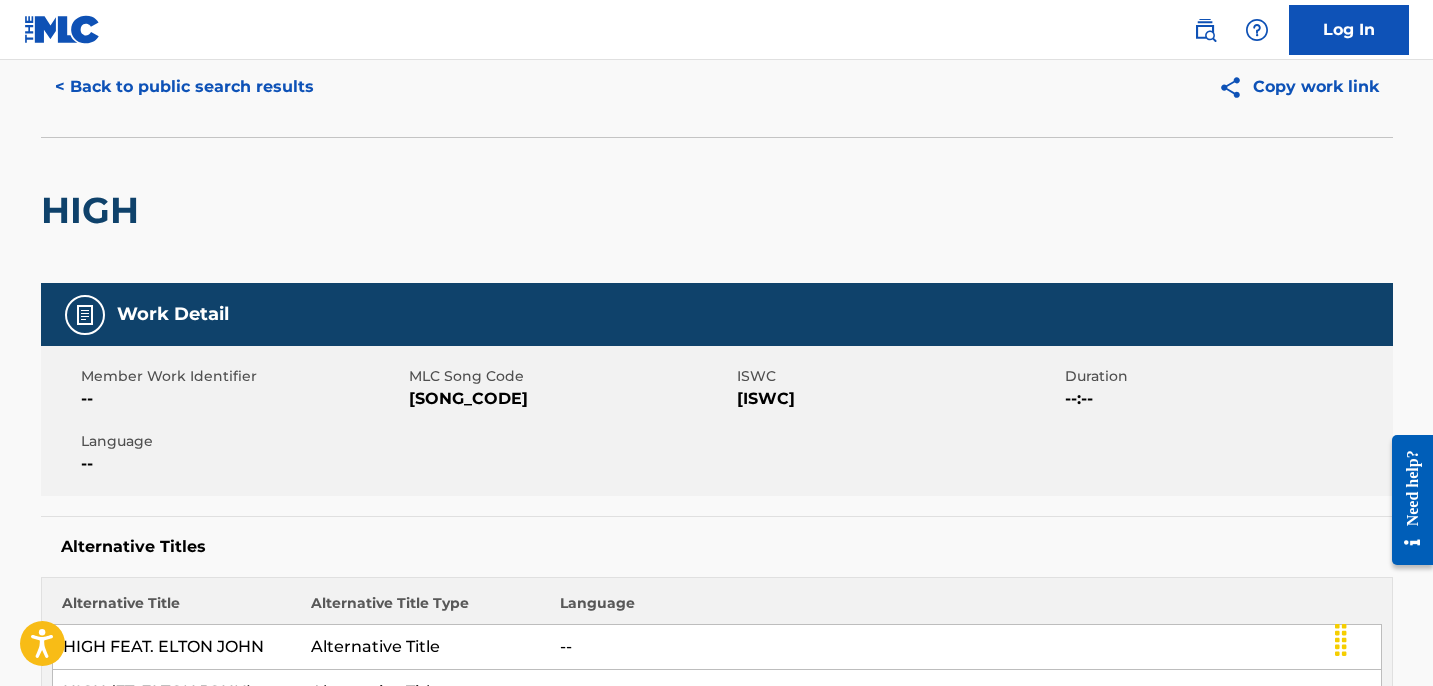 scroll, scrollTop: 0, scrollLeft: 0, axis: both 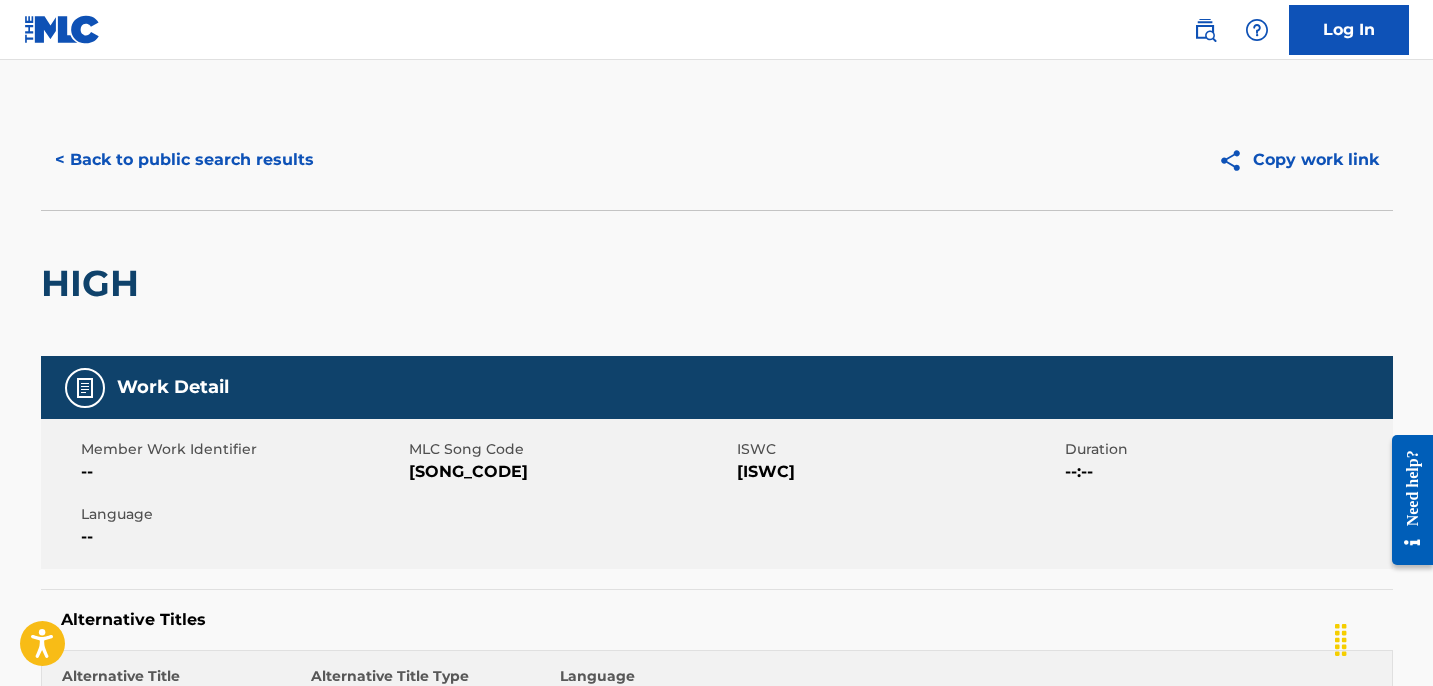 click on "< Back to public search results Copy work link" at bounding box center (717, 160) 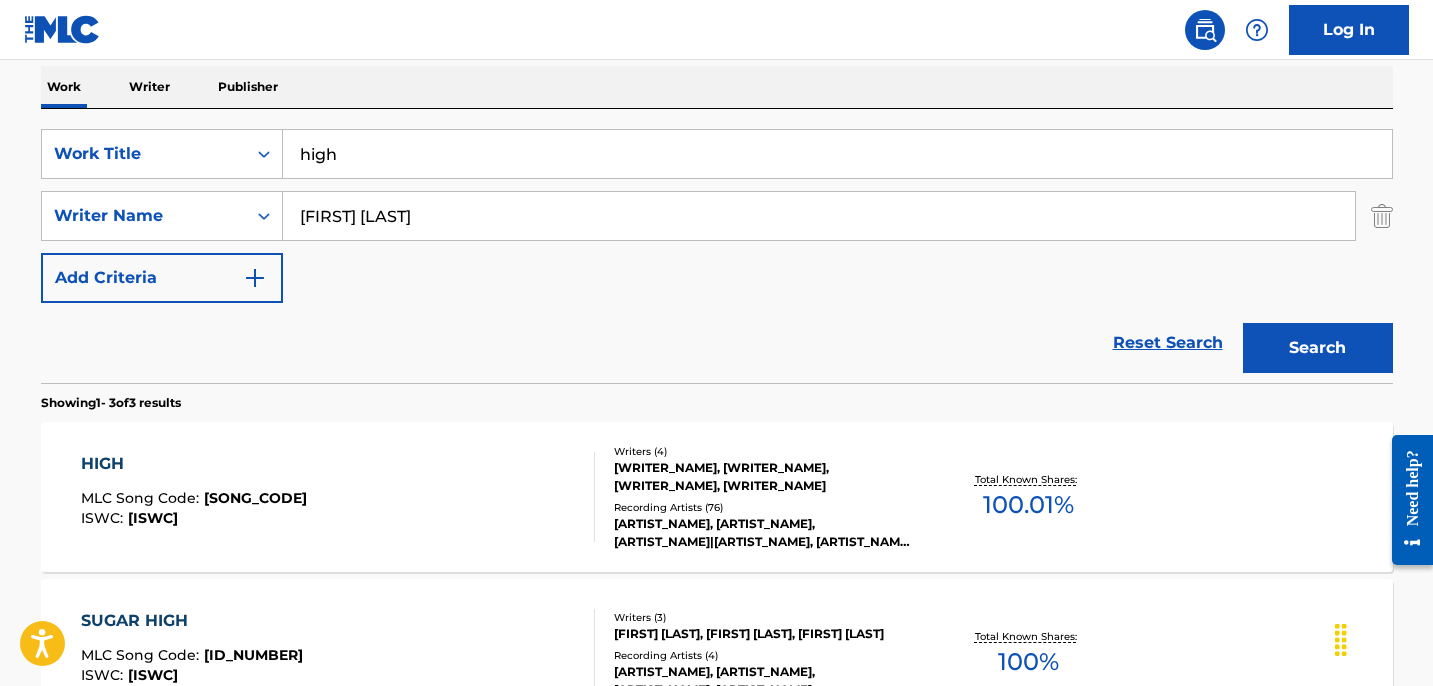 scroll, scrollTop: 390, scrollLeft: 0, axis: vertical 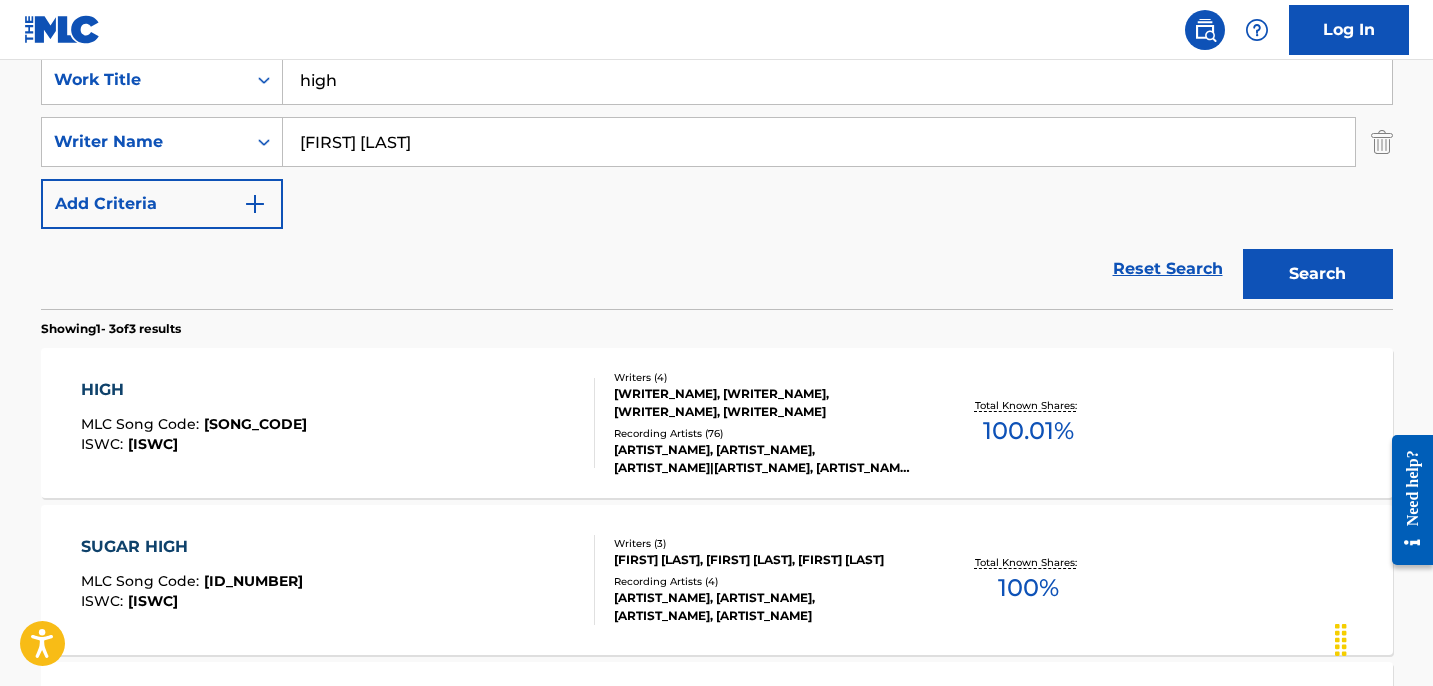 click on "HIGH MLC Song Code : [ID] ISWC : [PHONE]" at bounding box center [338, 423] 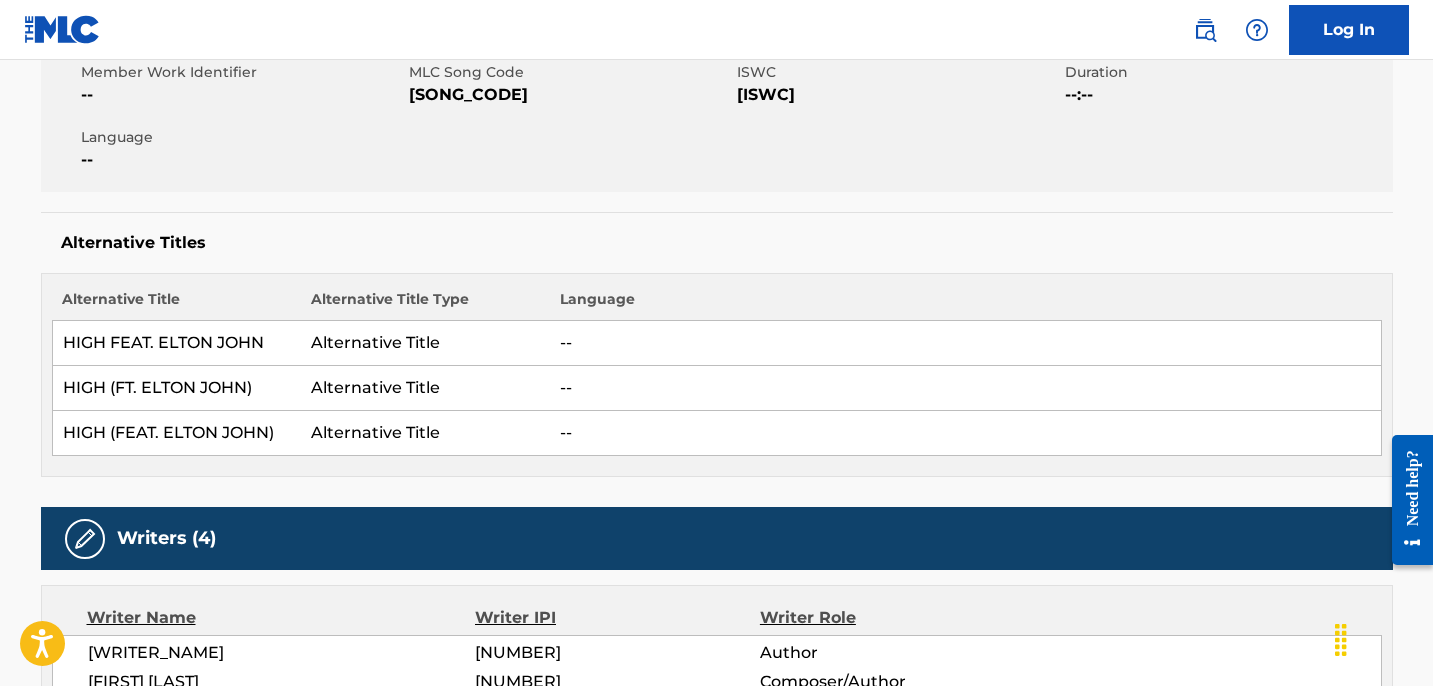 scroll, scrollTop: 0, scrollLeft: 0, axis: both 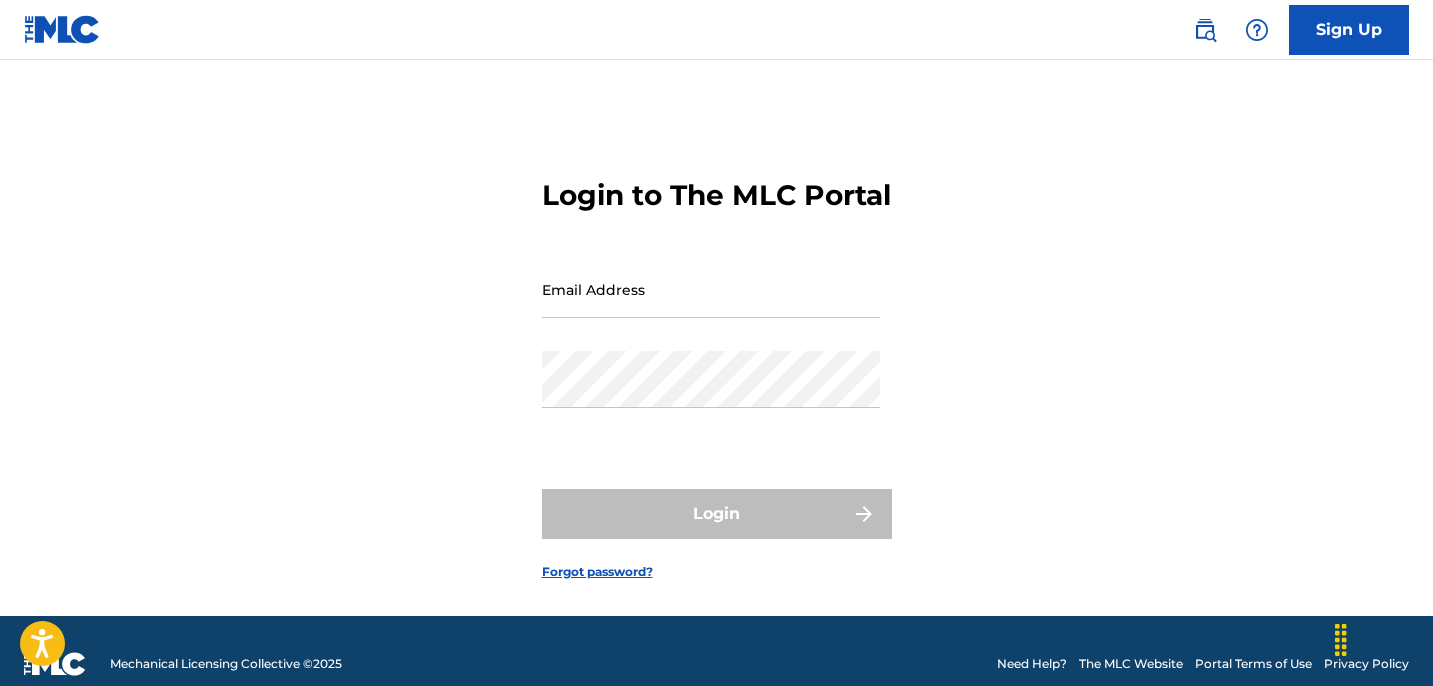 type on "publishing@songtrust.com" 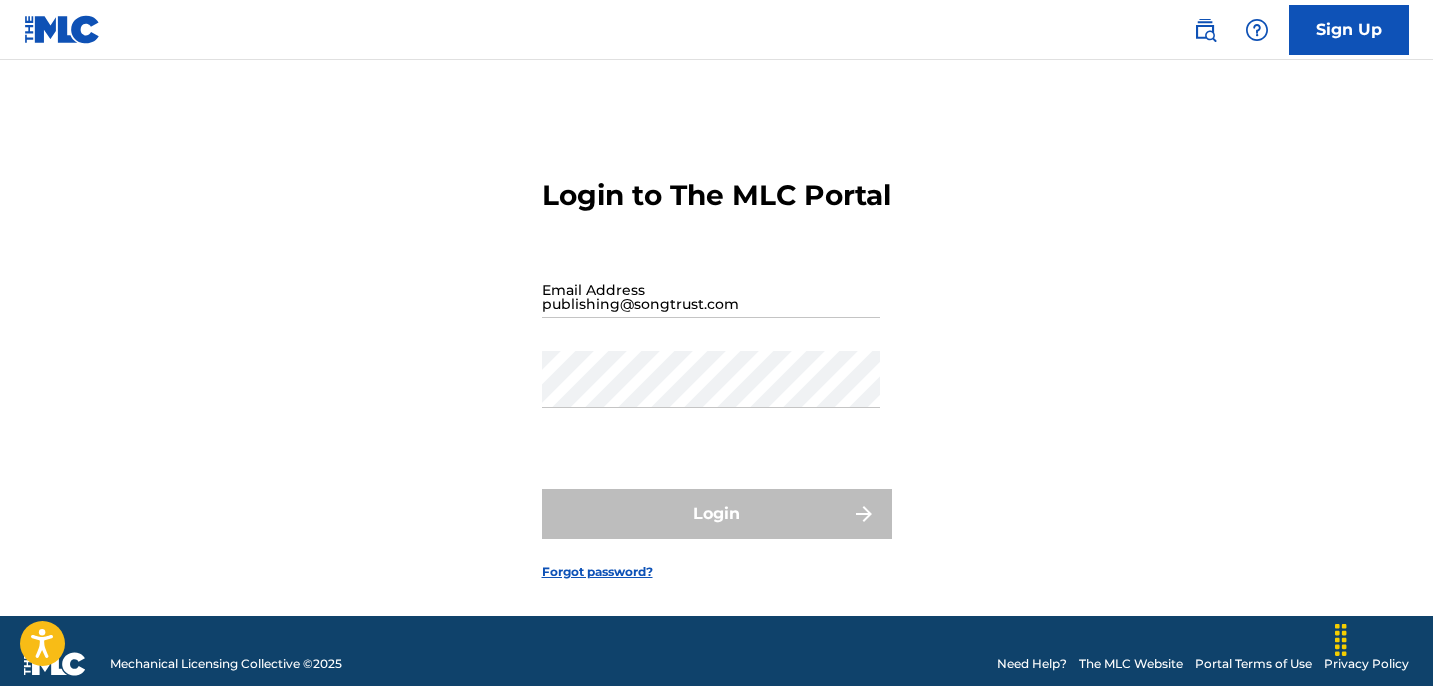 click on "Sign Up Login to The MLC Portal Email Address [EMAIL] Password Login Forgot password? Mechanical Licensing Collective ©  2025 Need Help? The MLC Website Portal Terms of Use Privacy Policy" at bounding box center [716, 356] 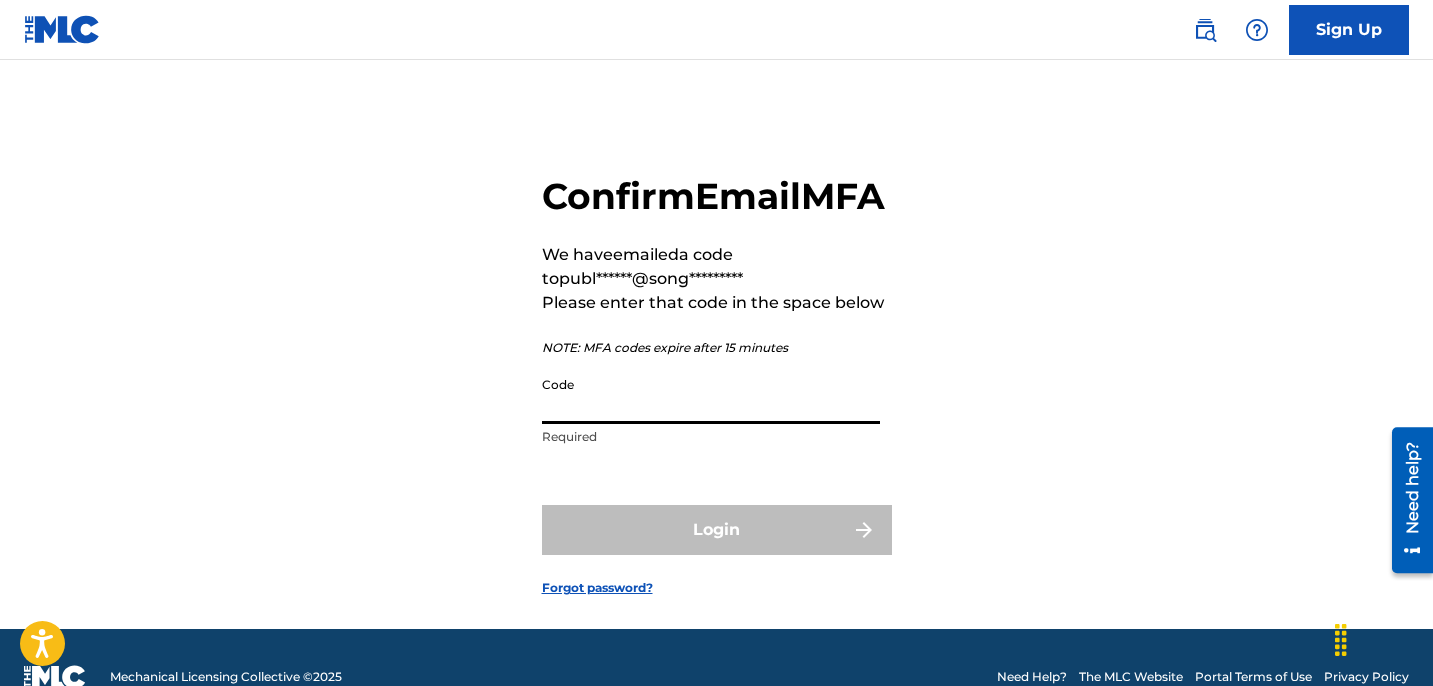 click on "Code" at bounding box center (711, 395) 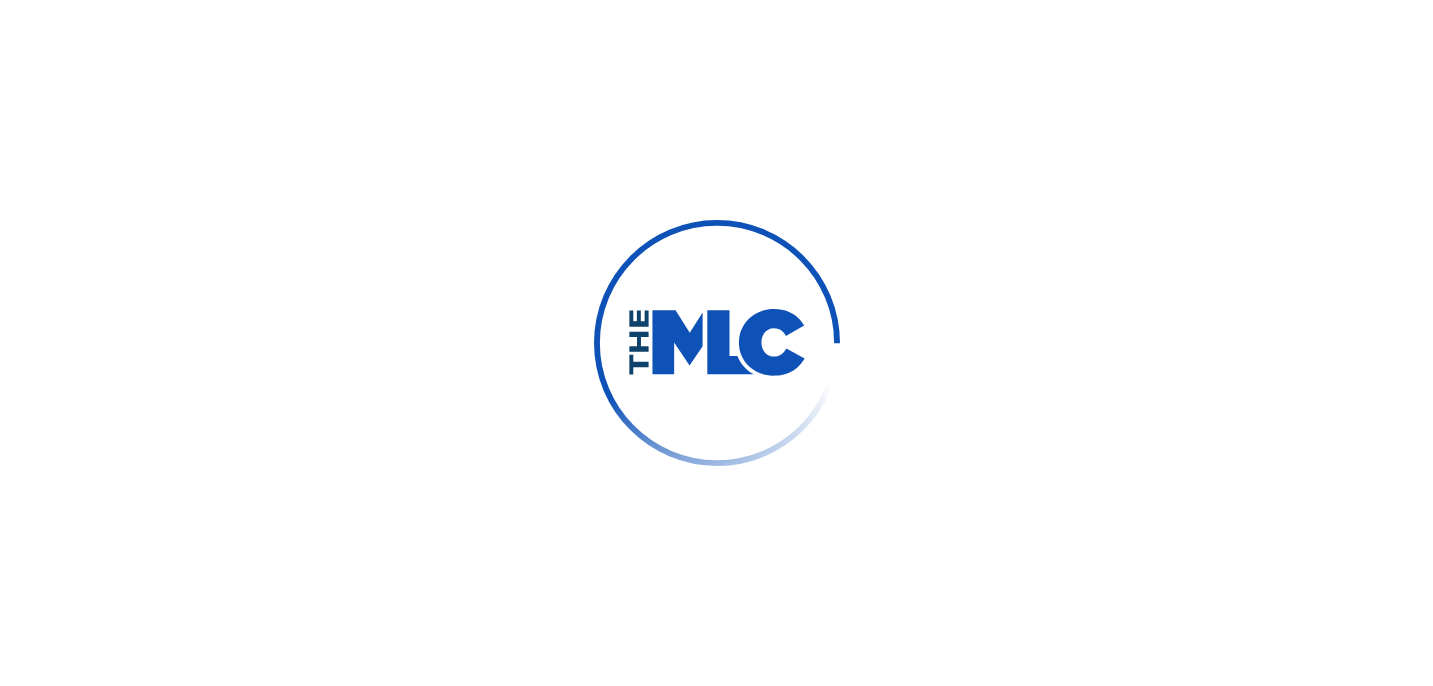 scroll, scrollTop: 0, scrollLeft: 0, axis: both 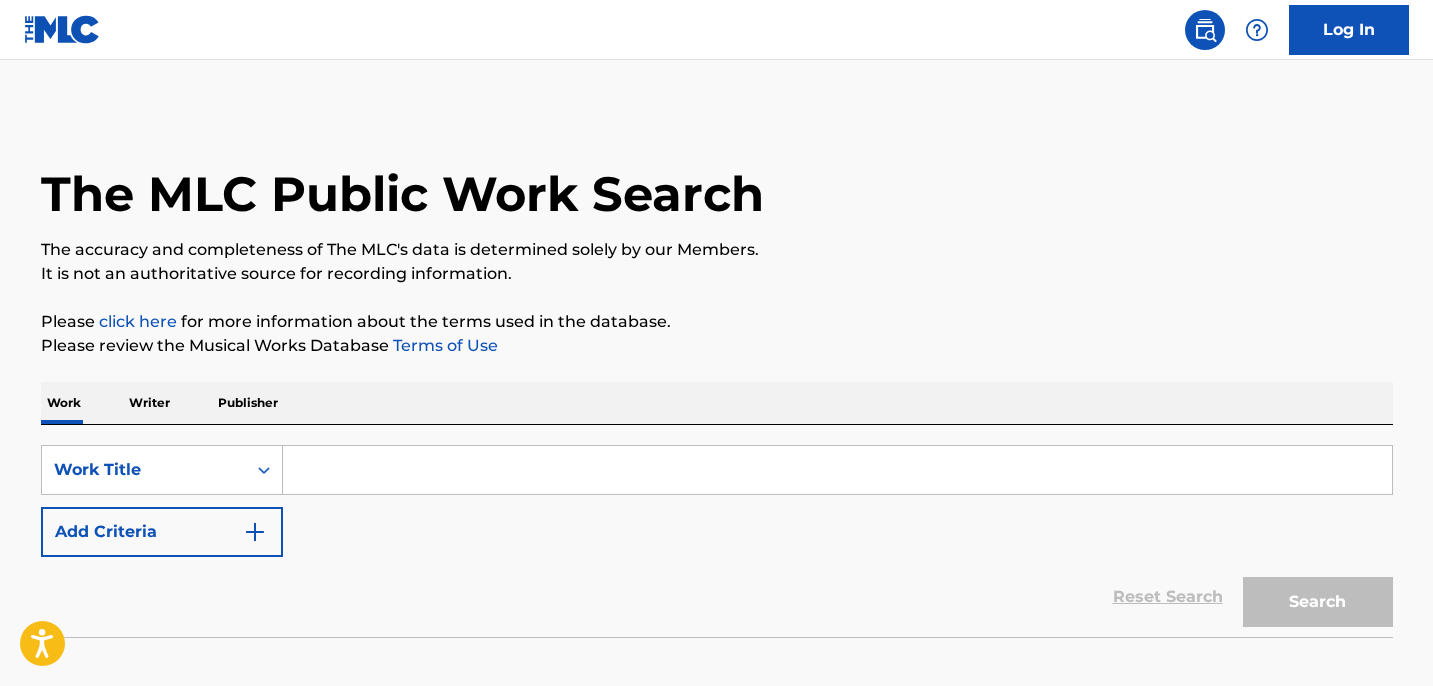 click at bounding box center [837, 470] 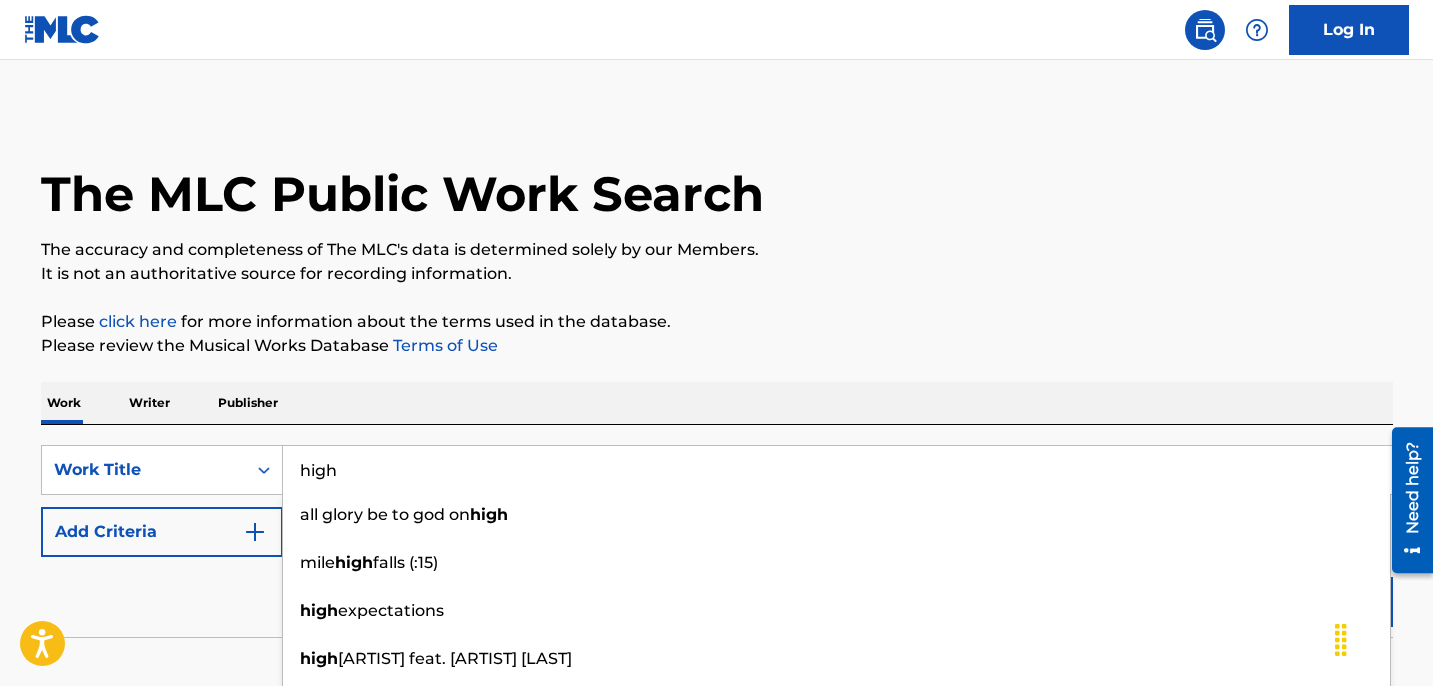 type on "high" 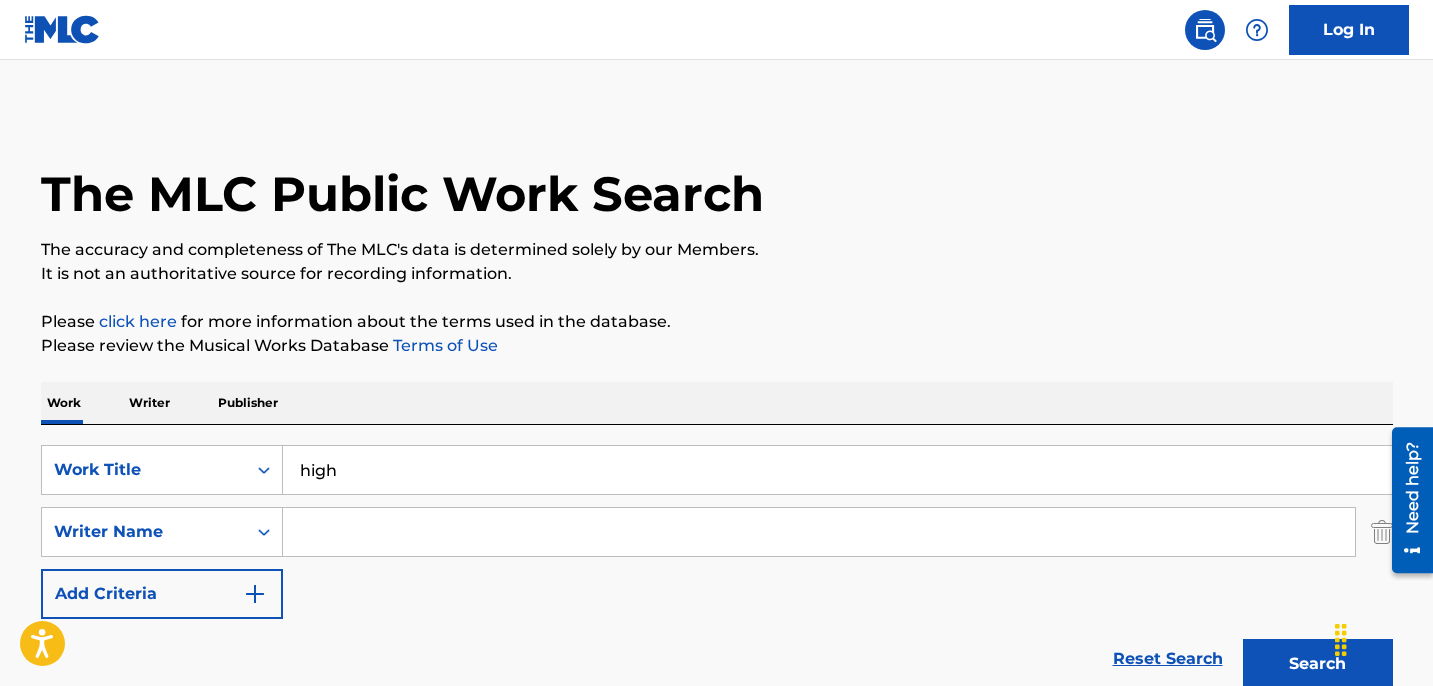 click at bounding box center (819, 532) 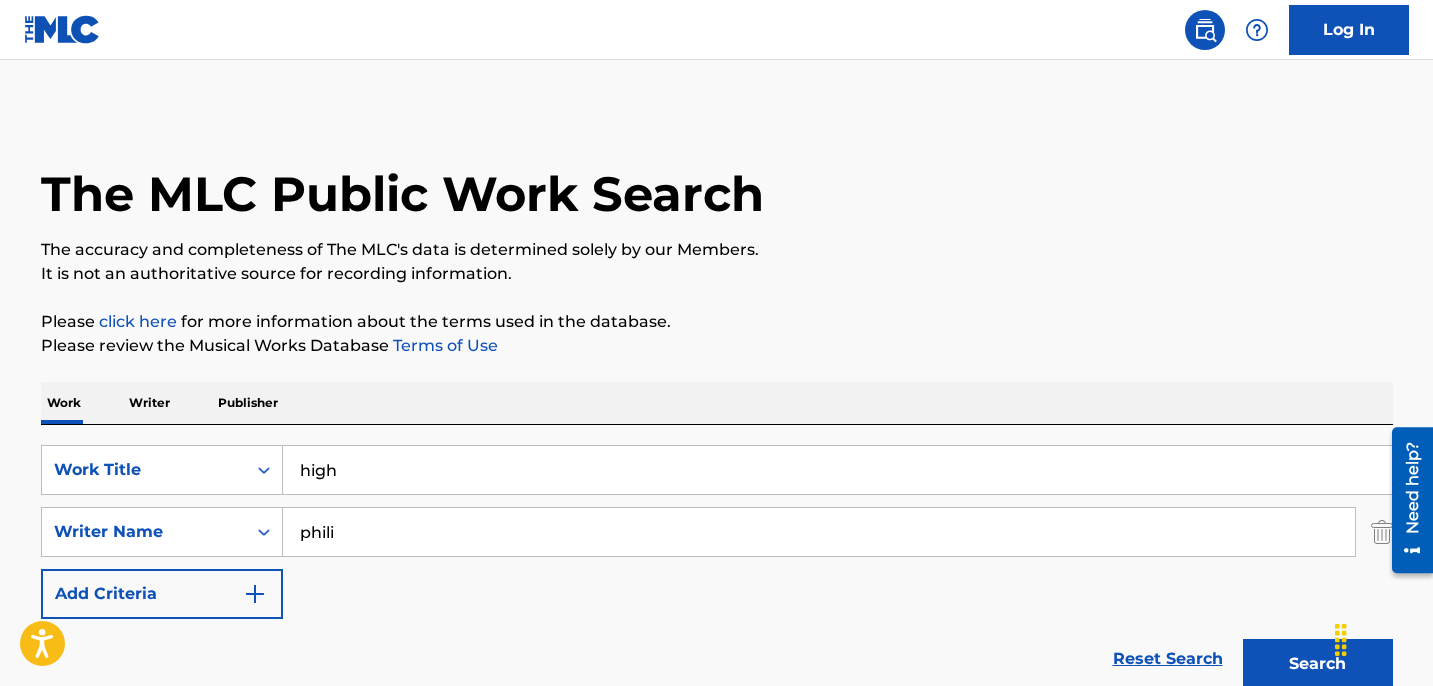 click on "Search" at bounding box center [1318, 664] 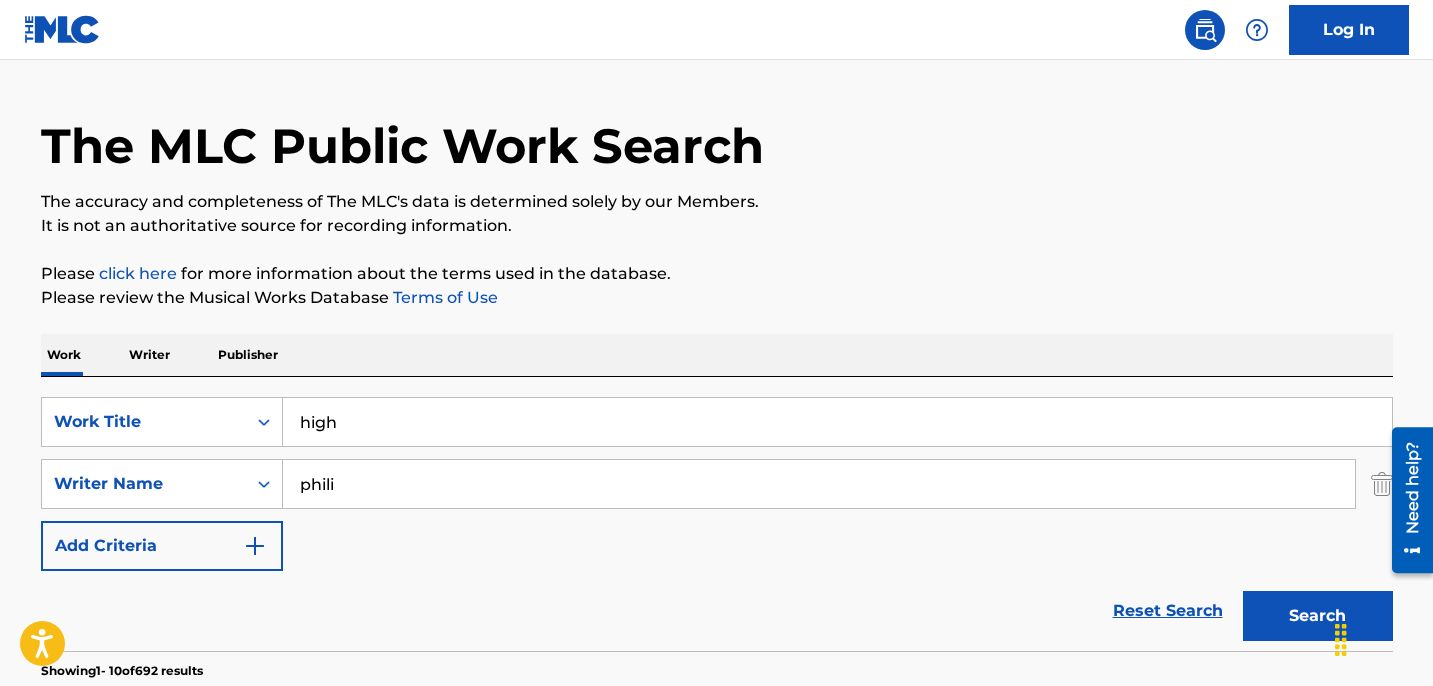 scroll, scrollTop: 0, scrollLeft: 0, axis: both 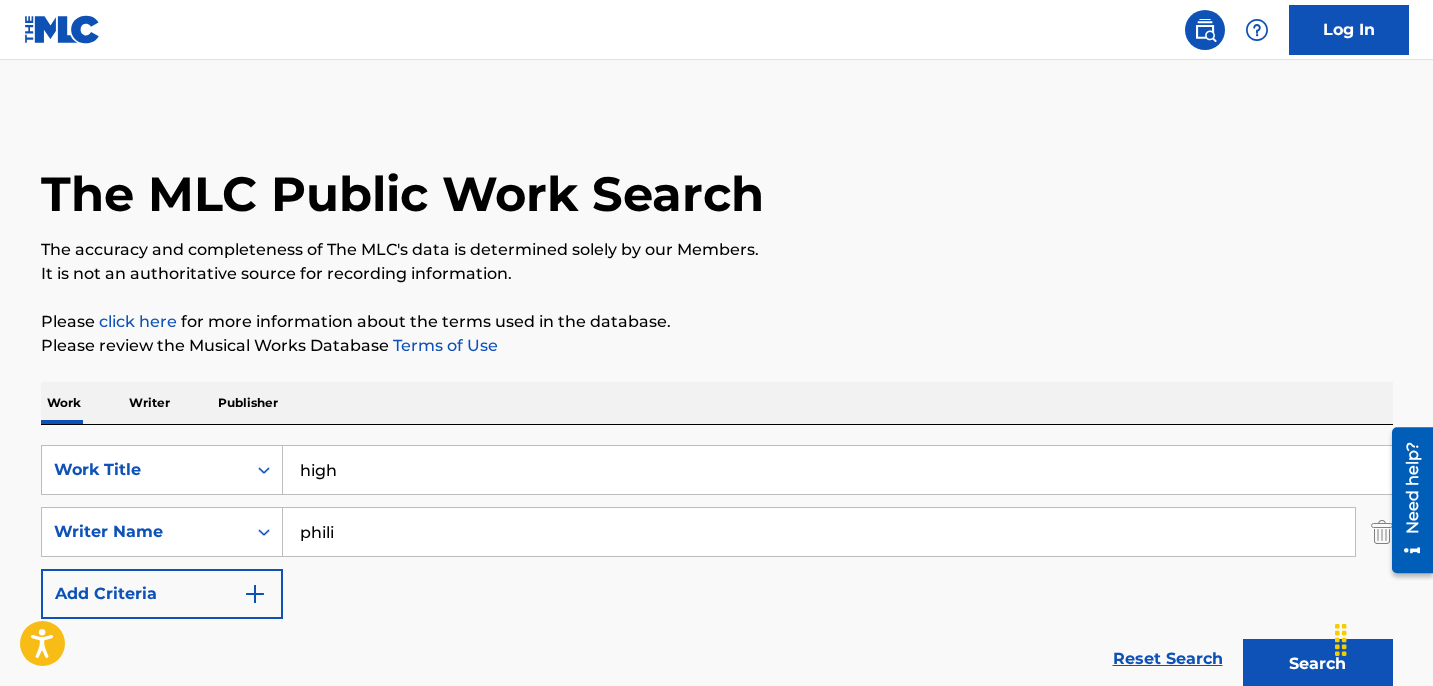 click on "phili" at bounding box center (819, 532) 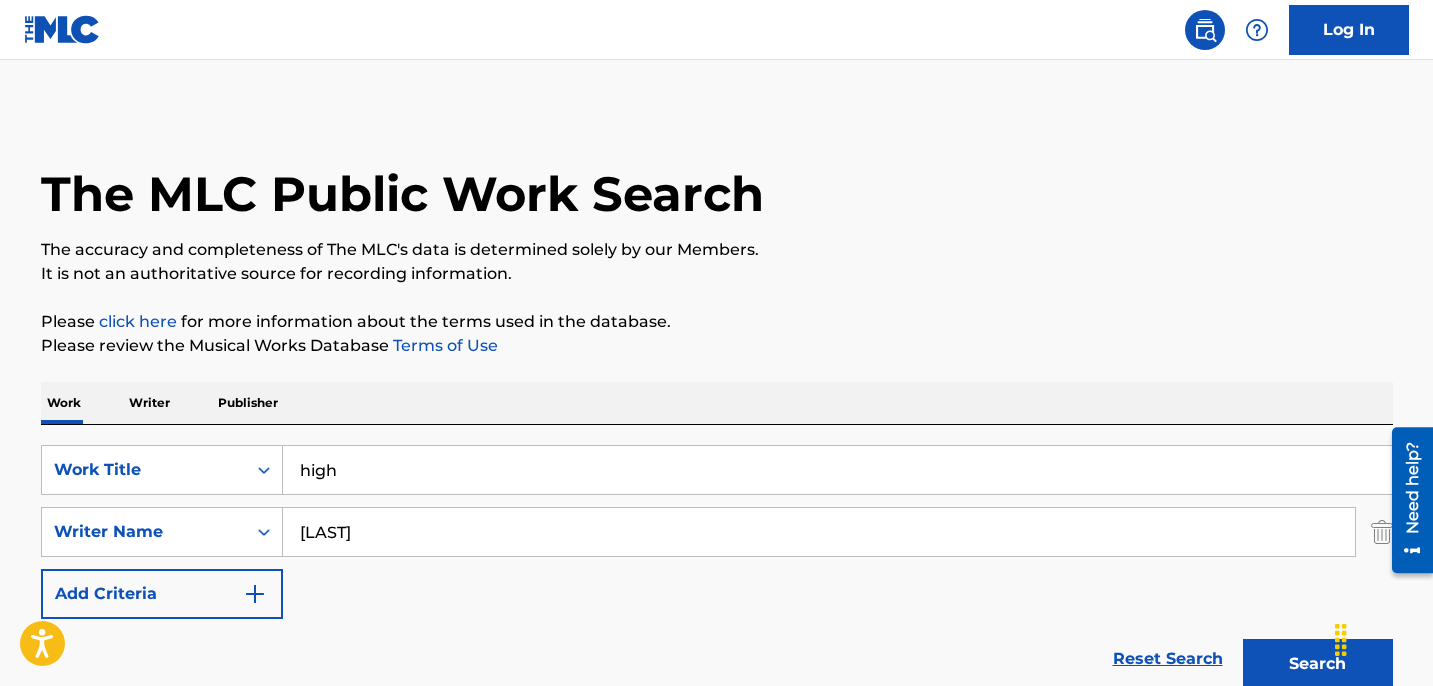 type on "[LAST]" 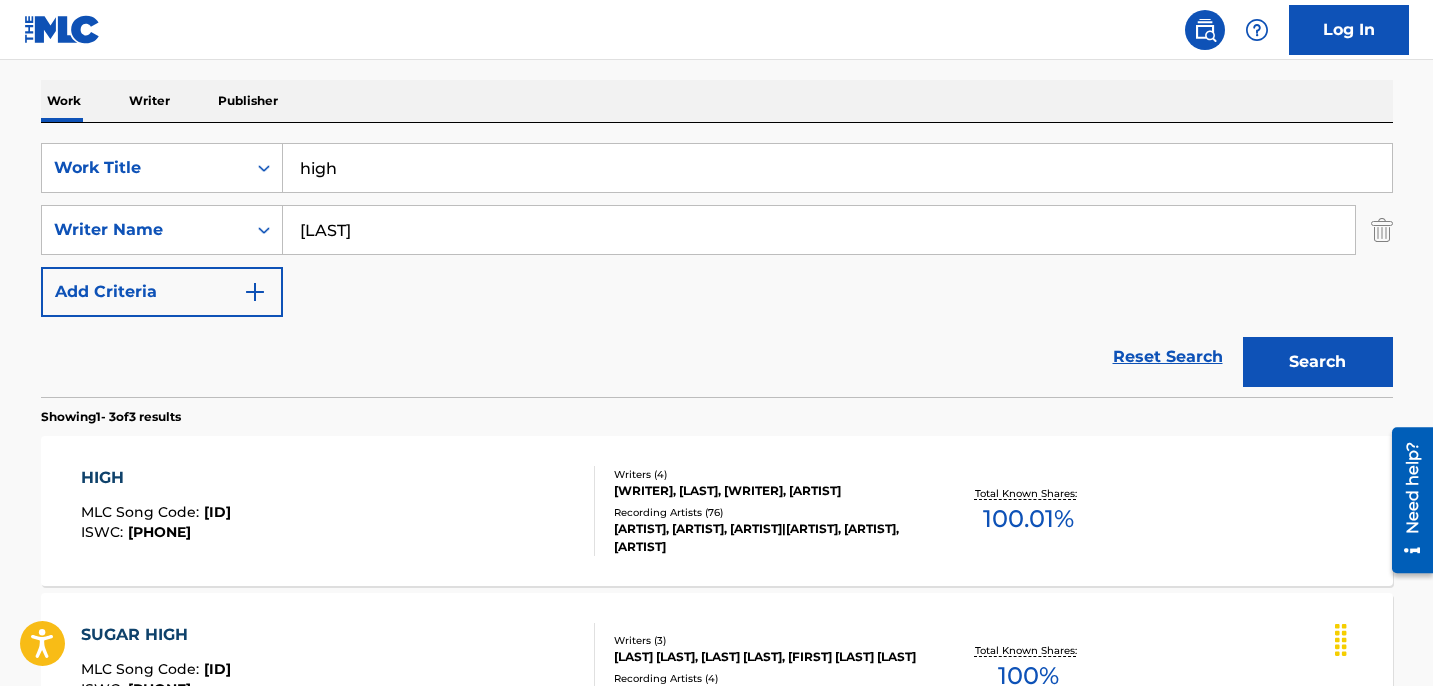 scroll, scrollTop: 389, scrollLeft: 0, axis: vertical 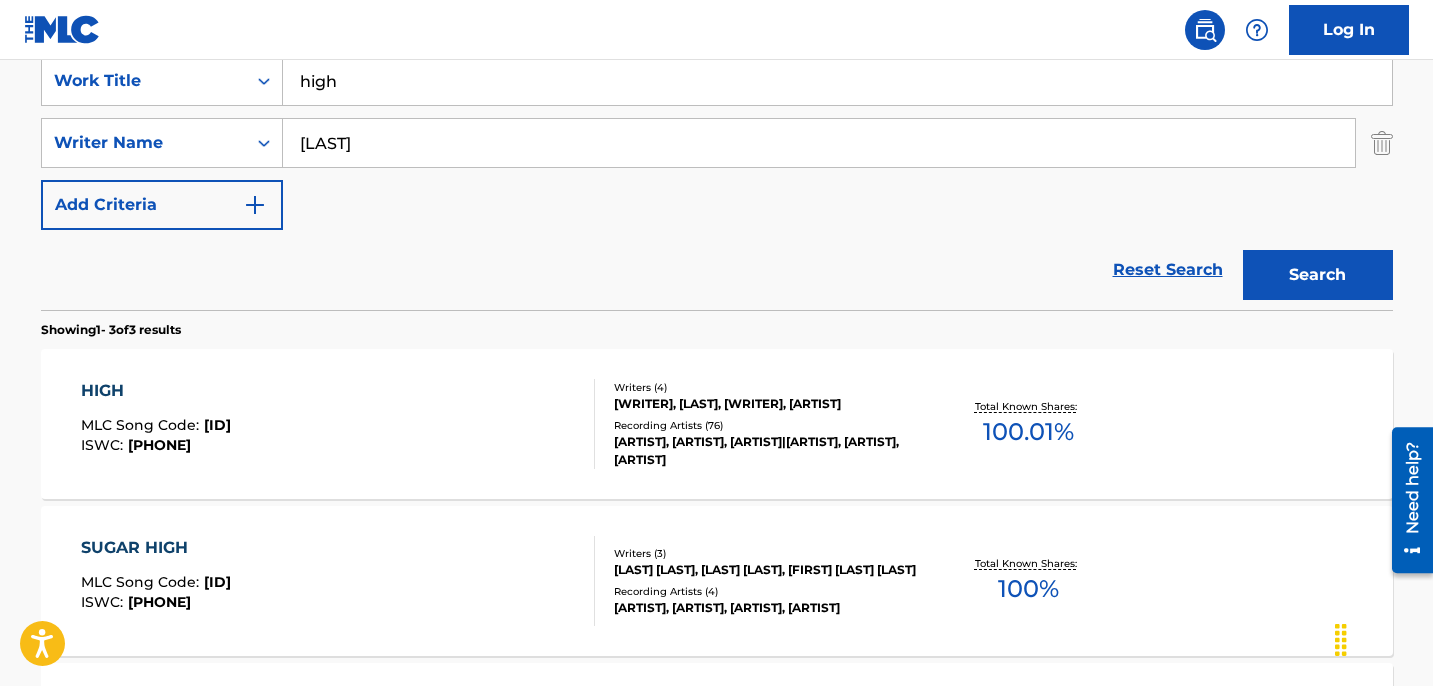 click on "HIGH MLC Song Code : [ID] ISWC : [PHONE]" at bounding box center (338, 424) 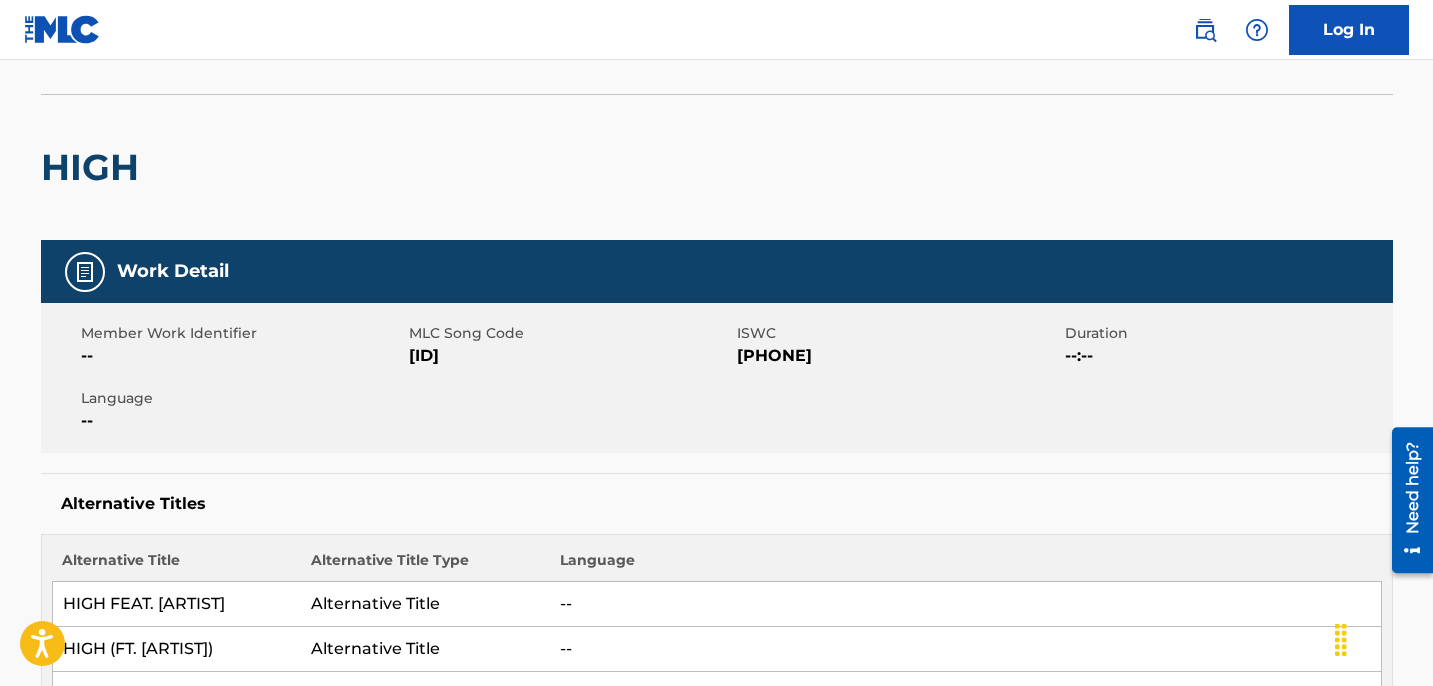 scroll, scrollTop: 118, scrollLeft: 0, axis: vertical 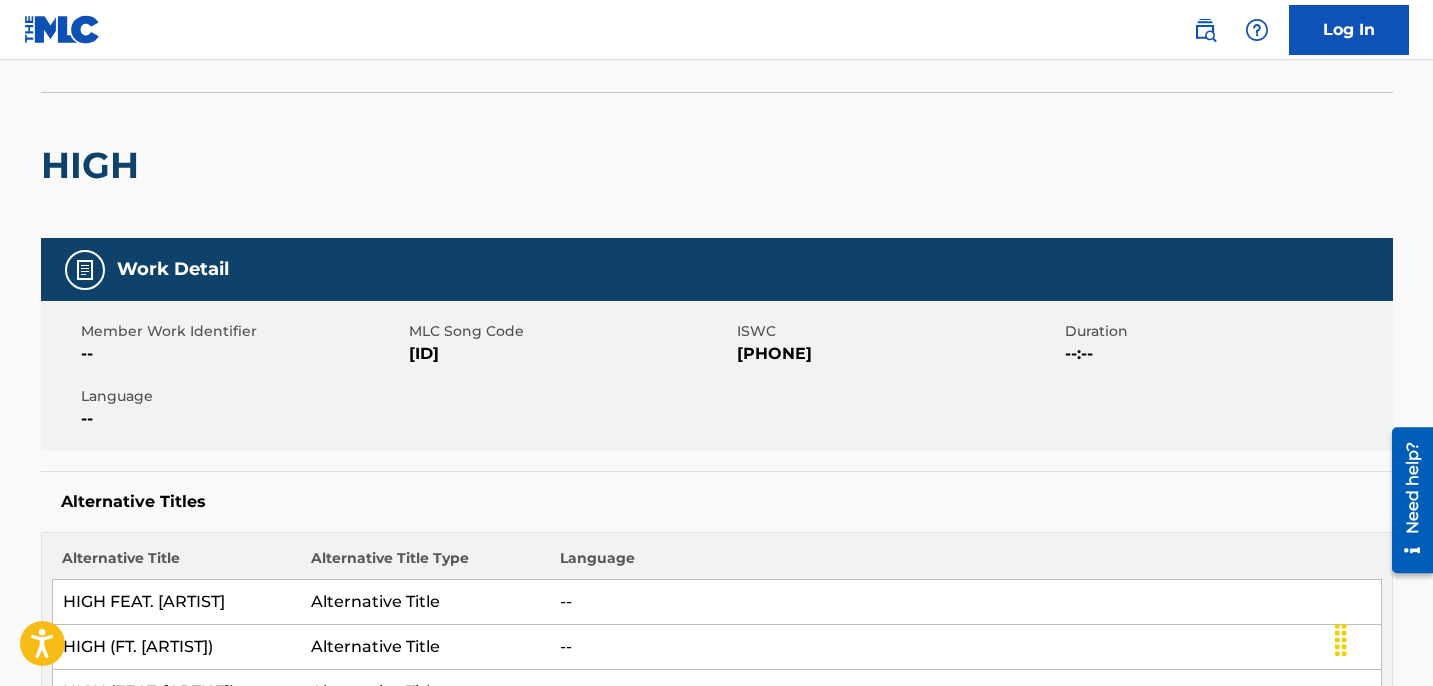 click on "[ID]" at bounding box center [570, 354] 